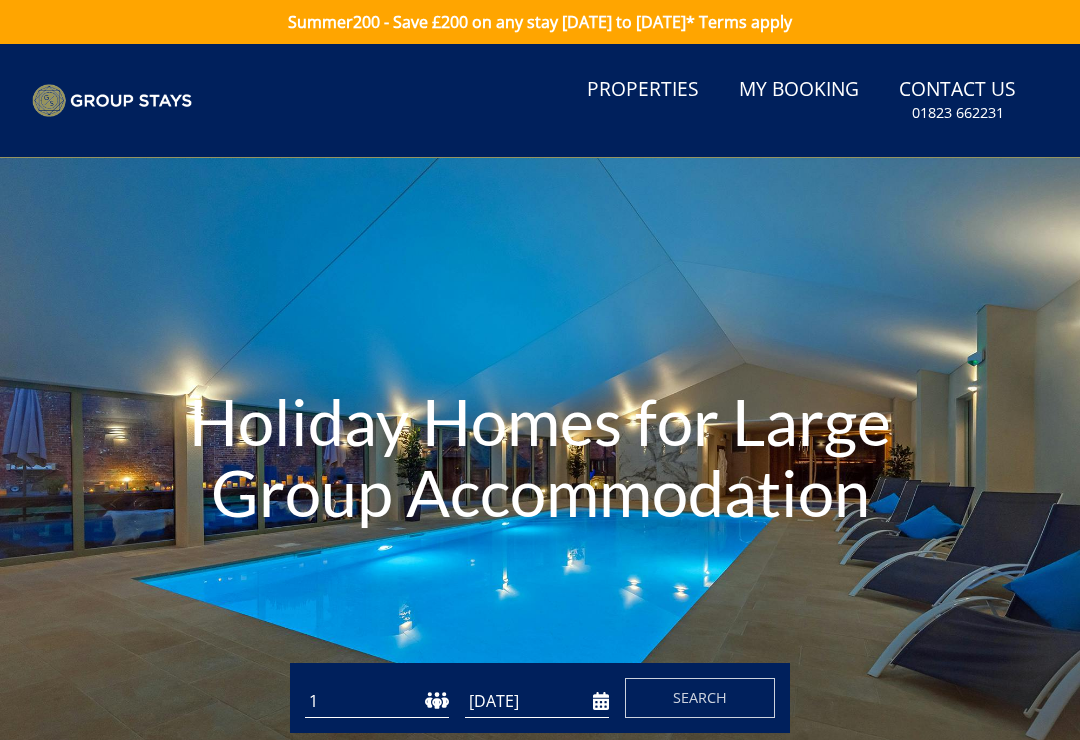 scroll, scrollTop: 0, scrollLeft: 0, axis: both 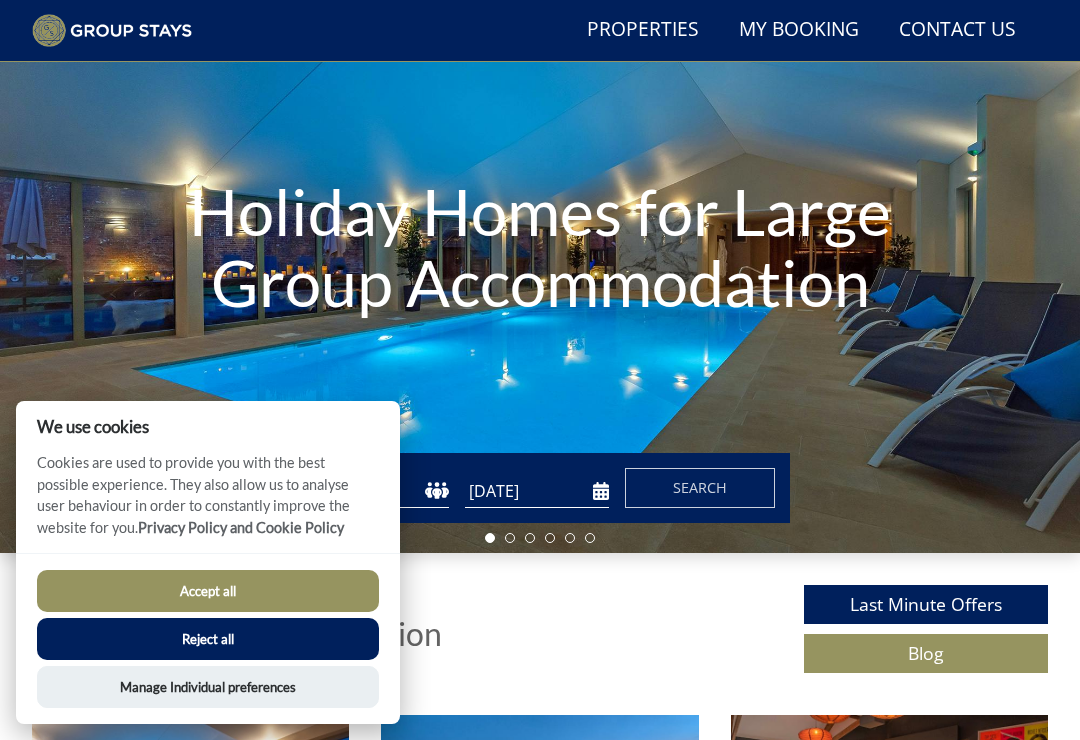 click on "Accept all" at bounding box center [208, 591] 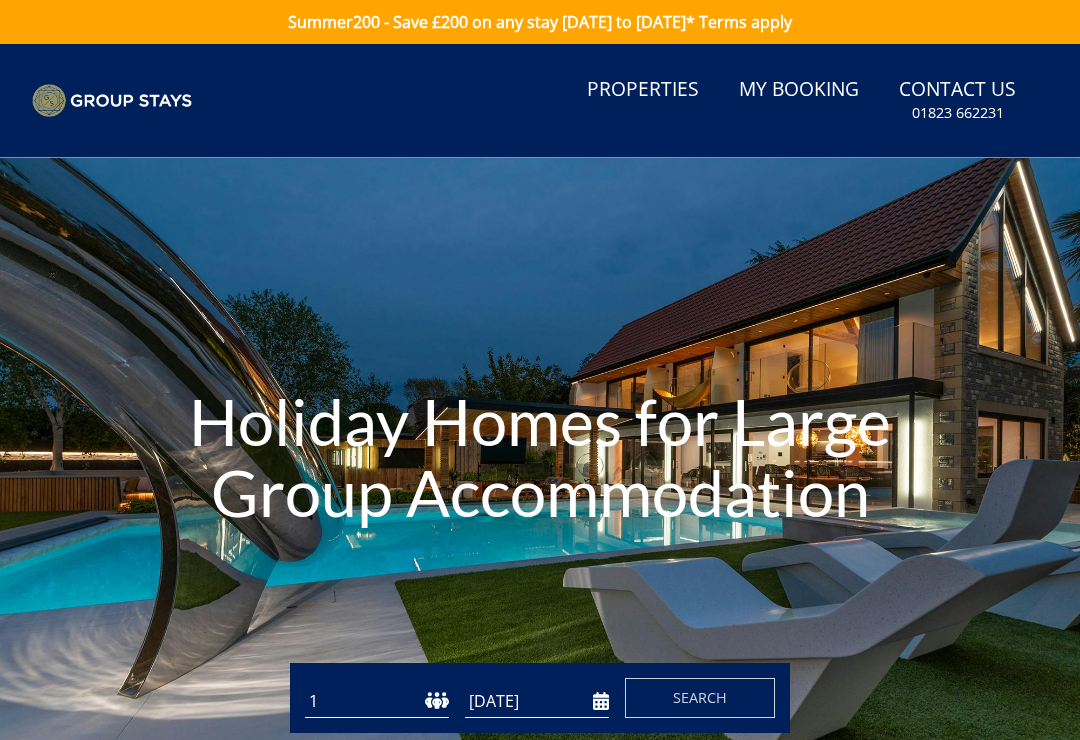 scroll, scrollTop: 0, scrollLeft: 0, axis: both 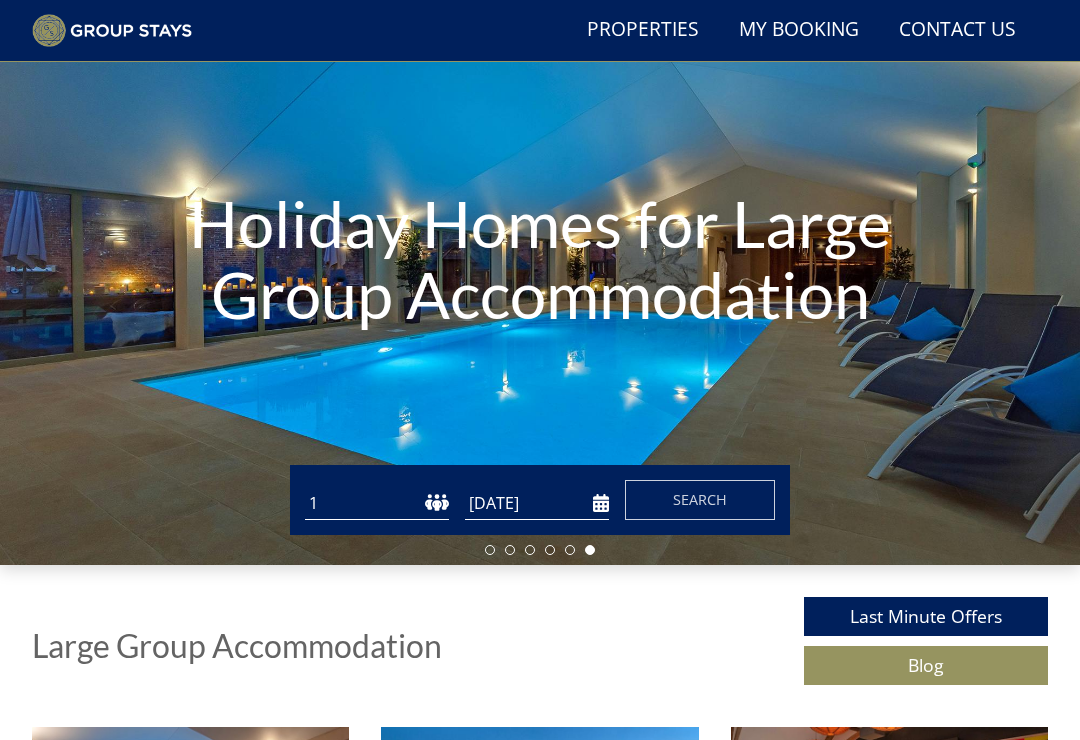 click on "1
2
3
4
5
6
7
8
9
10
11
12
13
14
15
16
17
18
19
20
21
22
23
24
25
26
27
28
29
30
31
32
33
34
35
36
37
38
39
40
41
42
43
44
45
46
47
48
49
50" at bounding box center [377, 503] 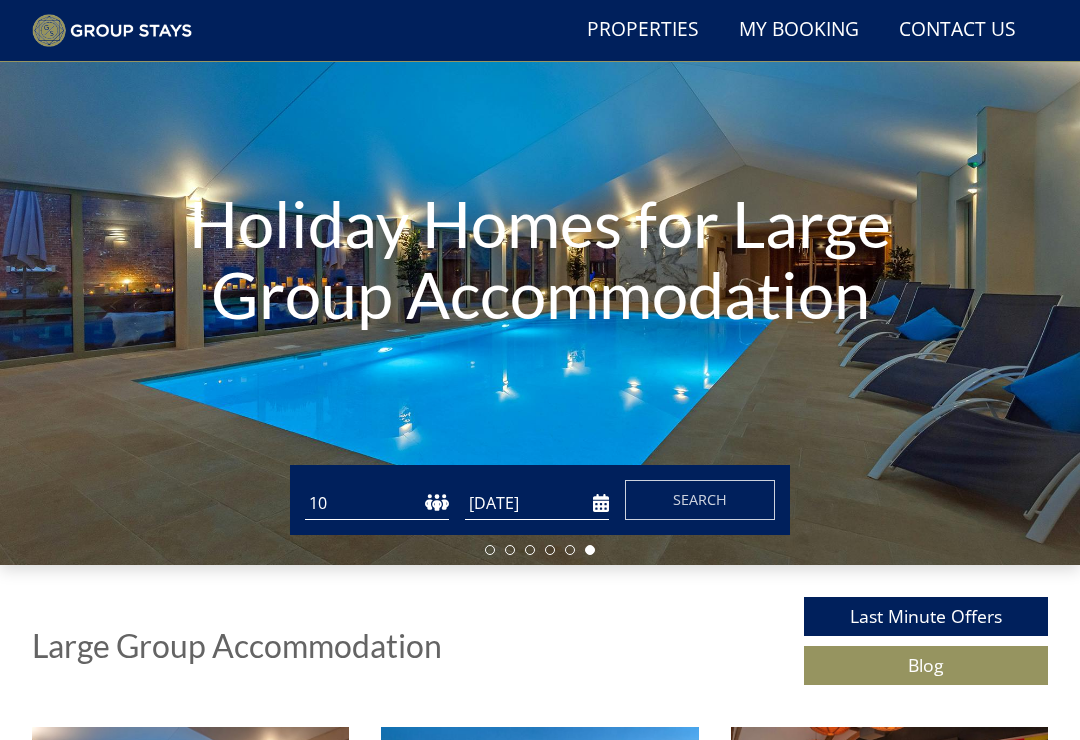 click on "[DATE]" at bounding box center [537, 503] 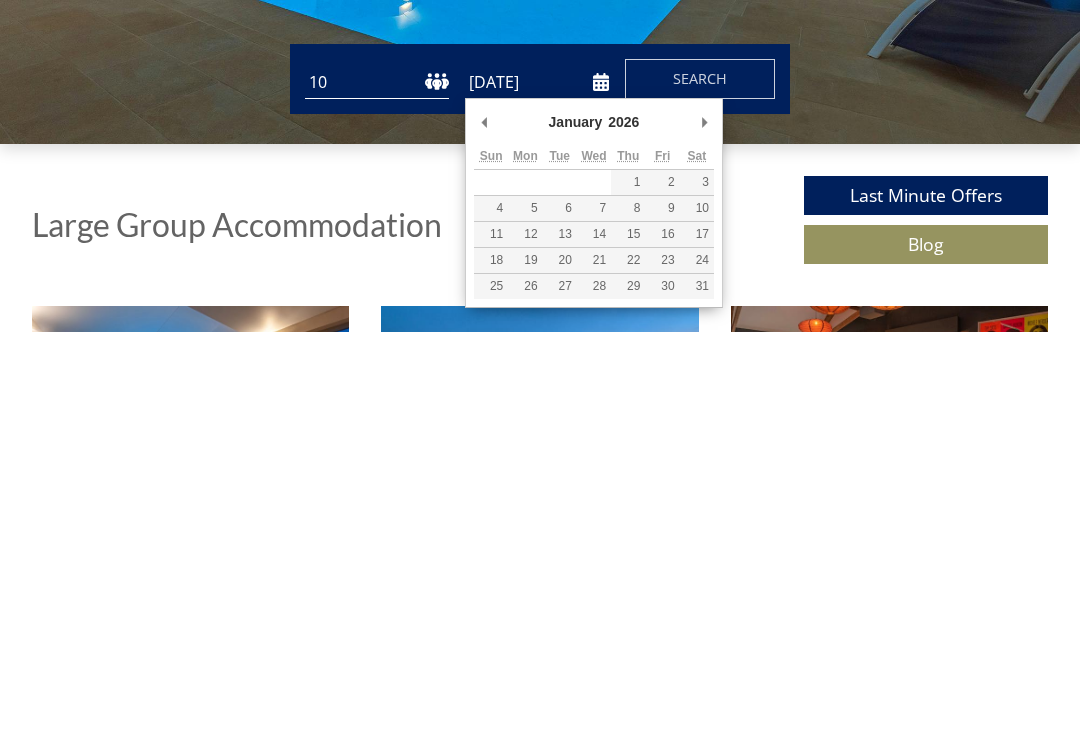 scroll, scrollTop: 170, scrollLeft: 0, axis: vertical 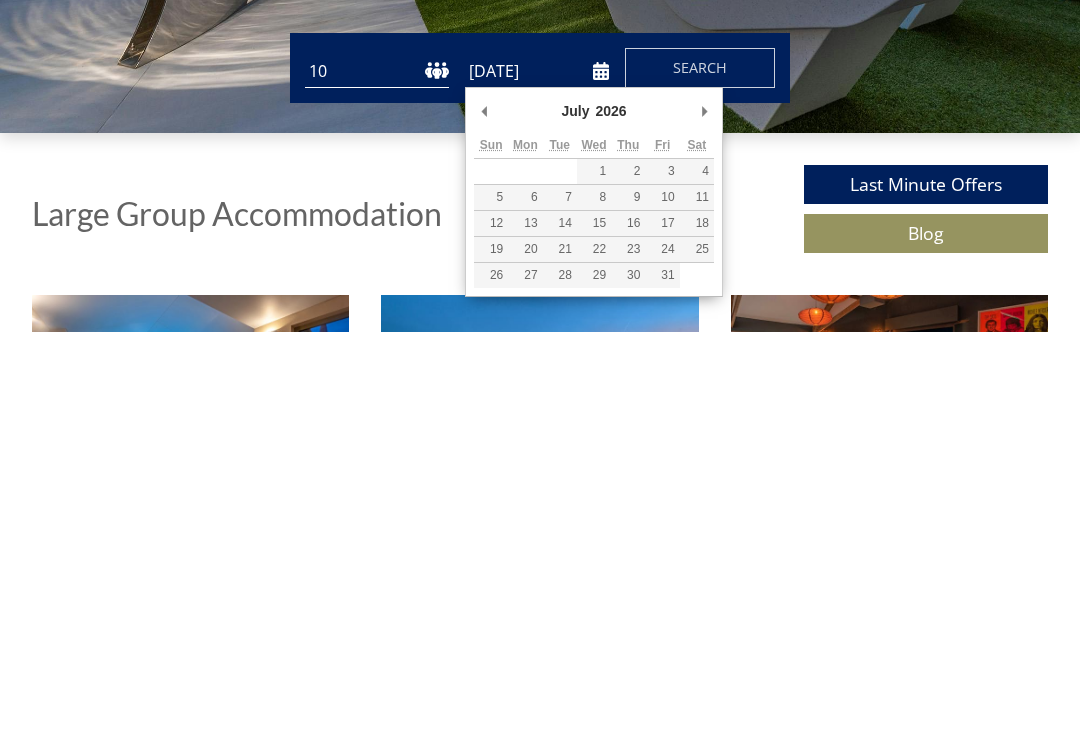 type on "[DATE]" 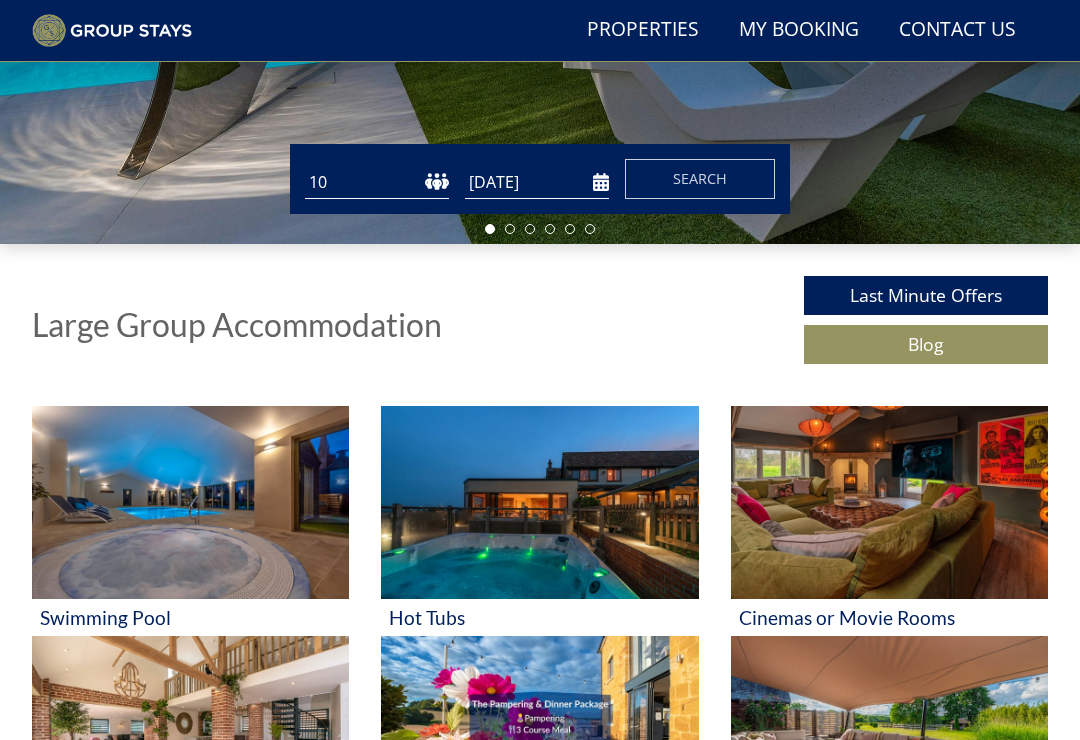 scroll, scrollTop: 453, scrollLeft: 0, axis: vertical 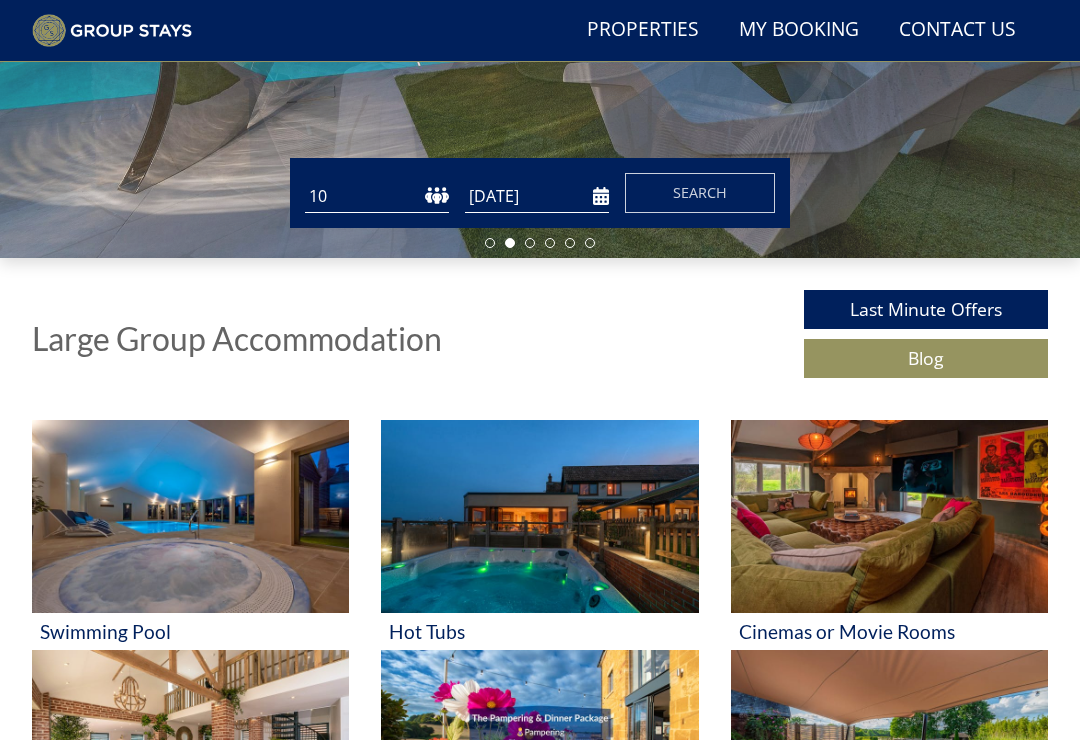 click on "Search" at bounding box center (700, 192) 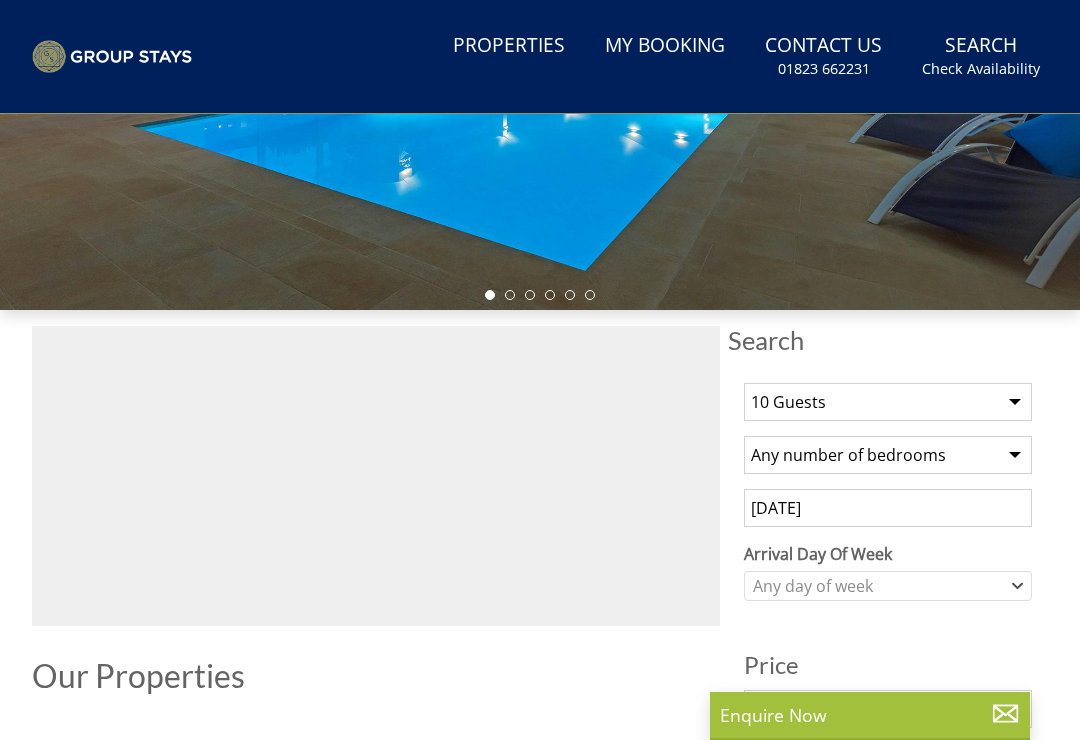 scroll, scrollTop: 0, scrollLeft: 0, axis: both 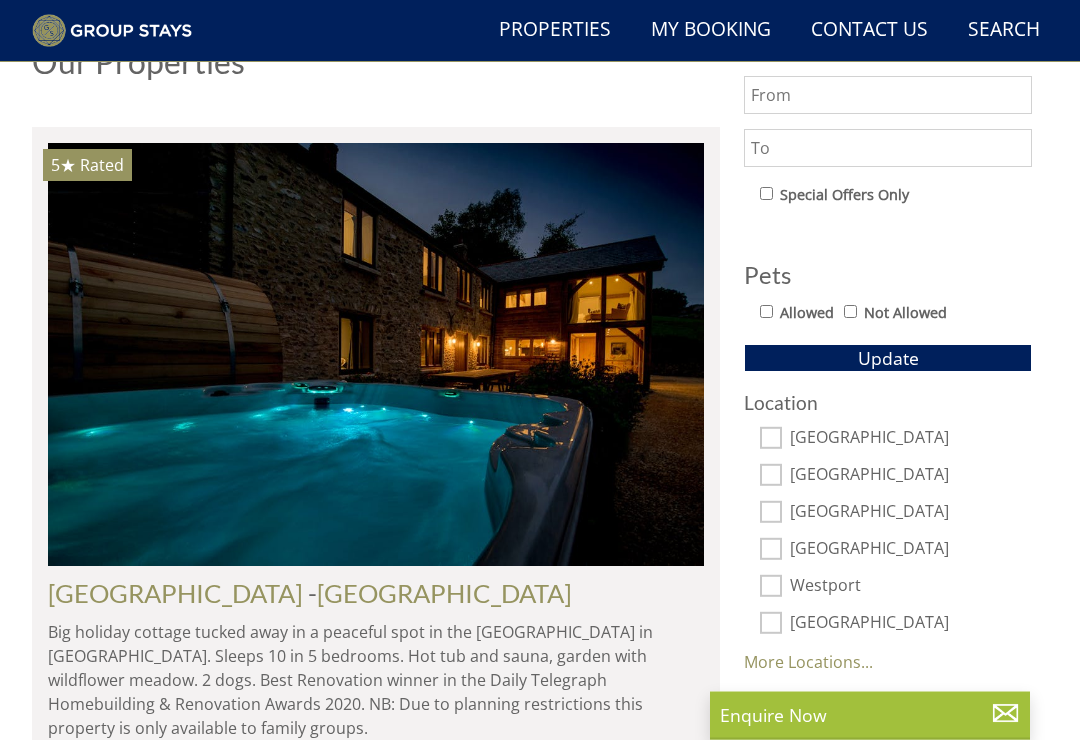 click on "[GEOGRAPHIC_DATA]" at bounding box center [771, 476] 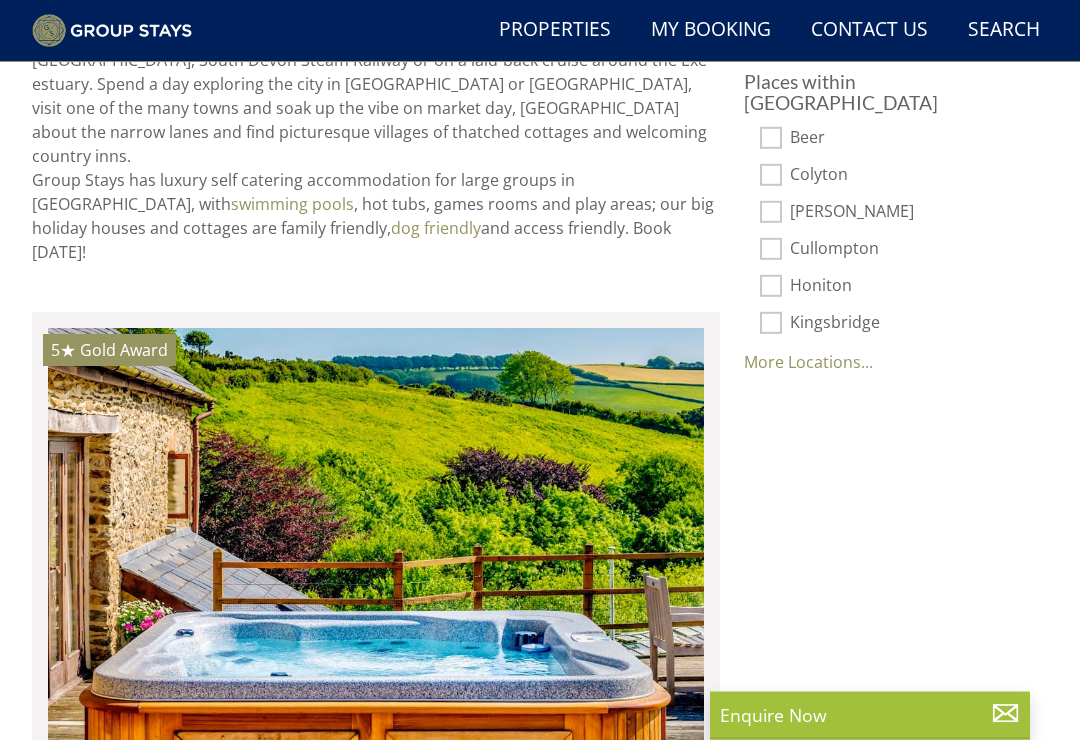 scroll, scrollTop: 1415, scrollLeft: 0, axis: vertical 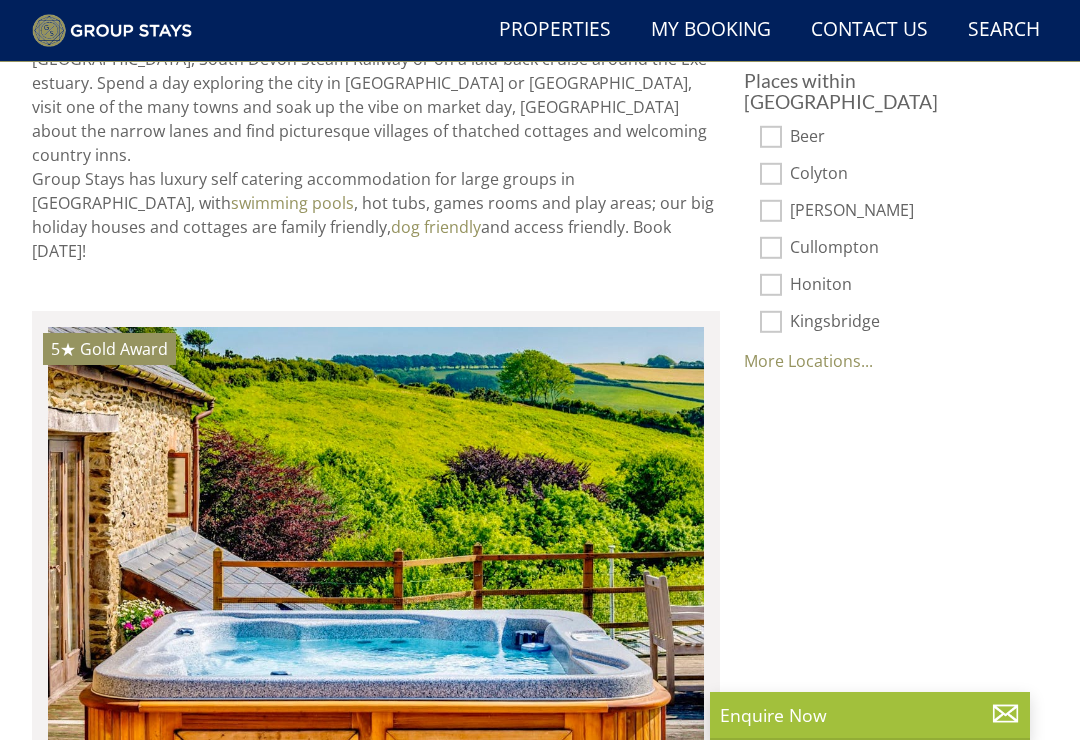 click at bounding box center [376, 539] 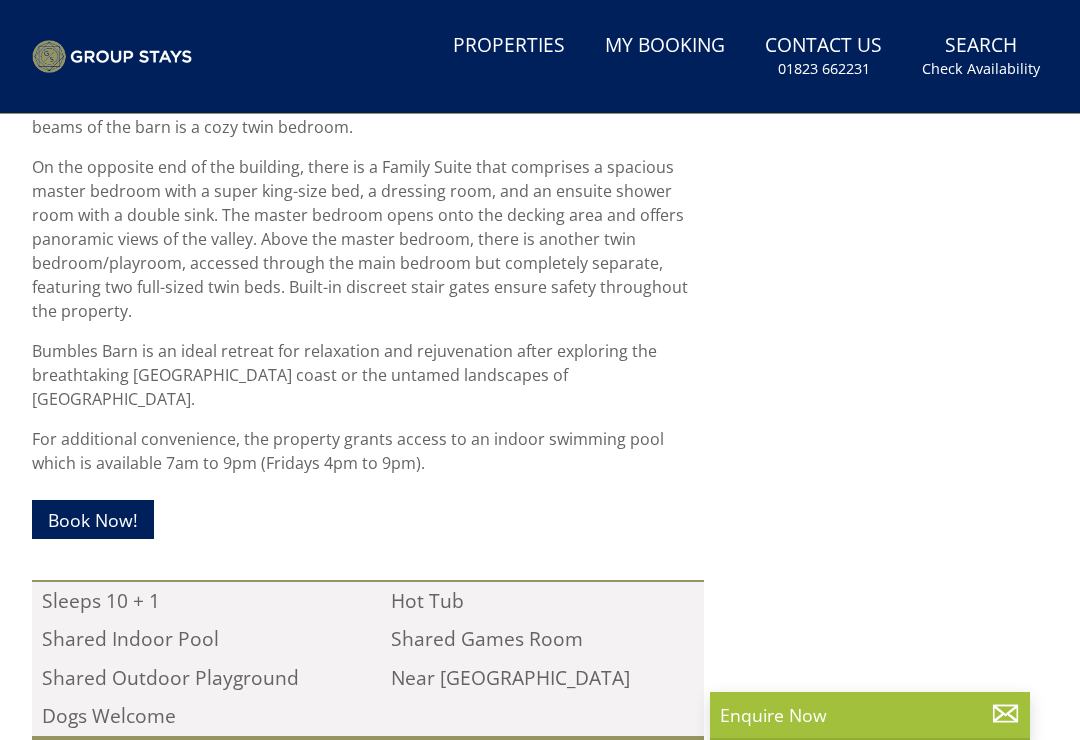 scroll, scrollTop: 0, scrollLeft: 0, axis: both 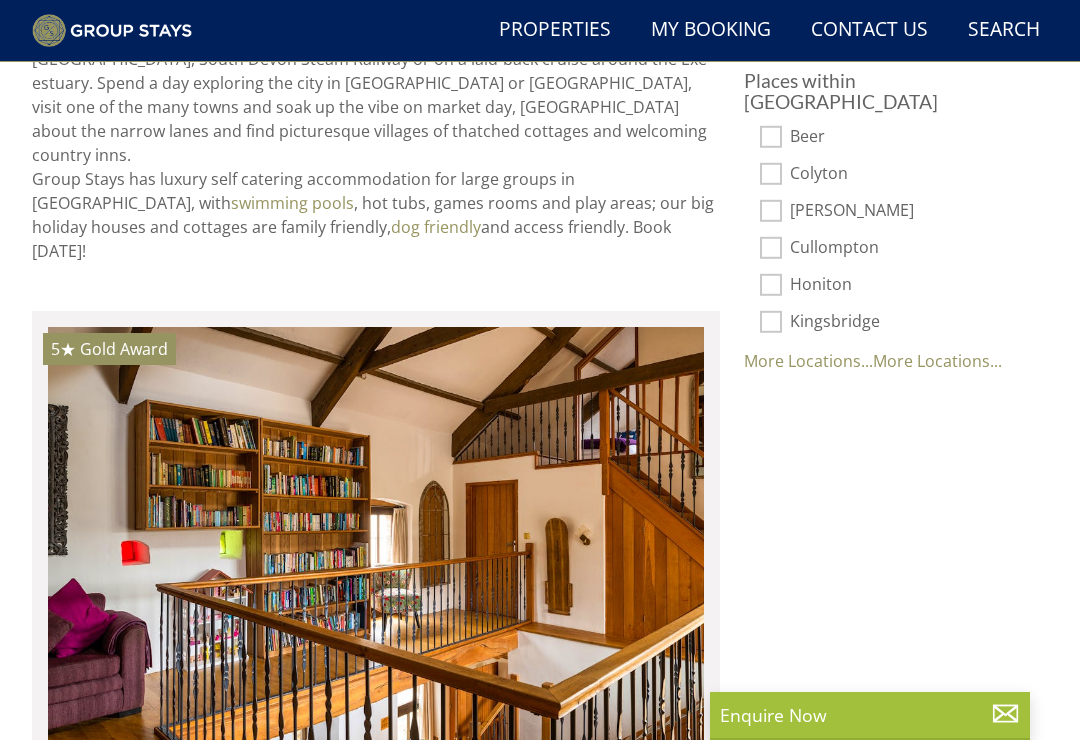 select on "10" 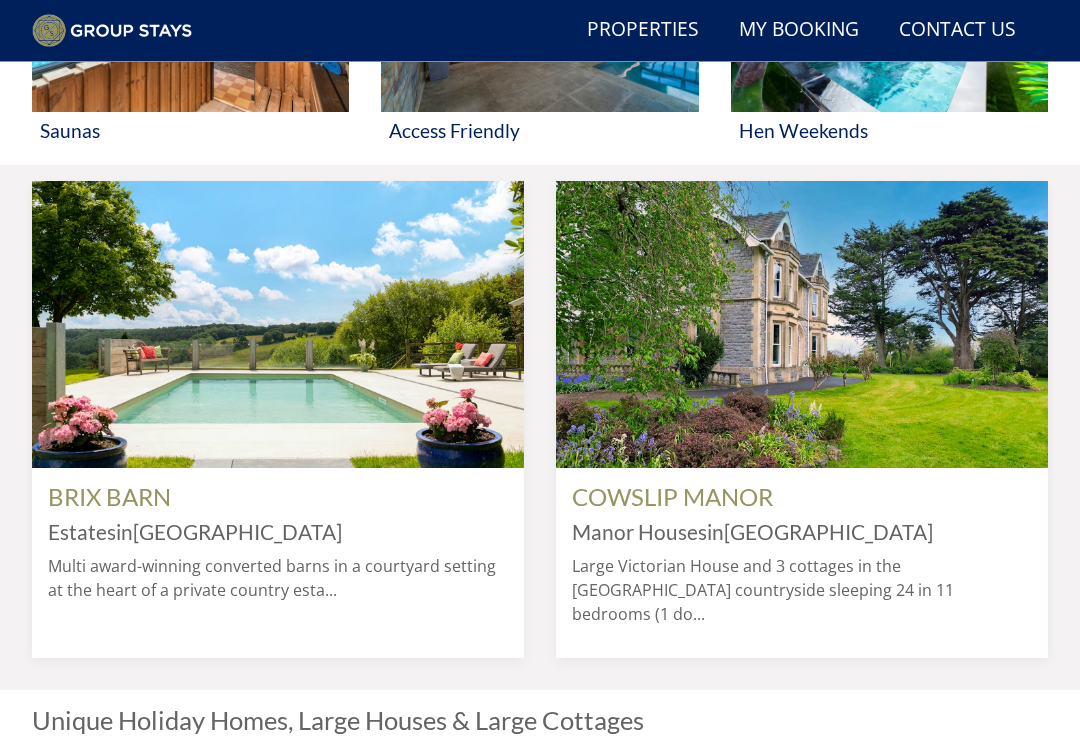 scroll, scrollTop: 453, scrollLeft: 0, axis: vertical 